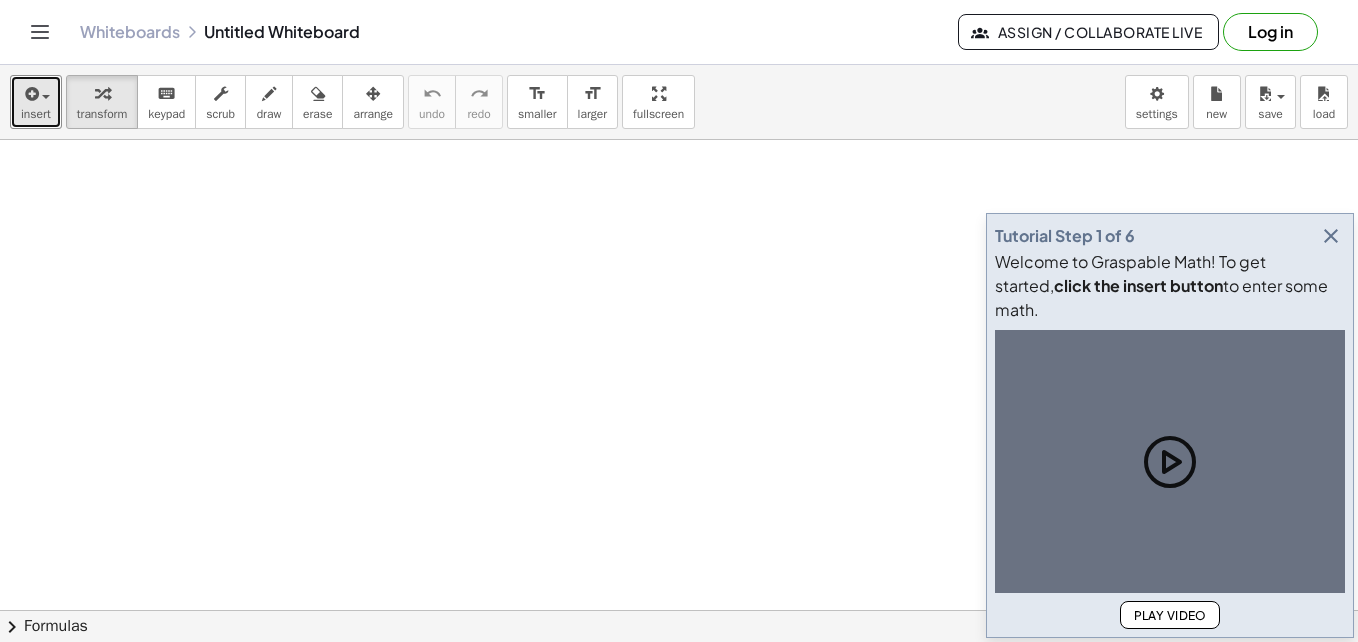 click on "insert" at bounding box center [36, 114] 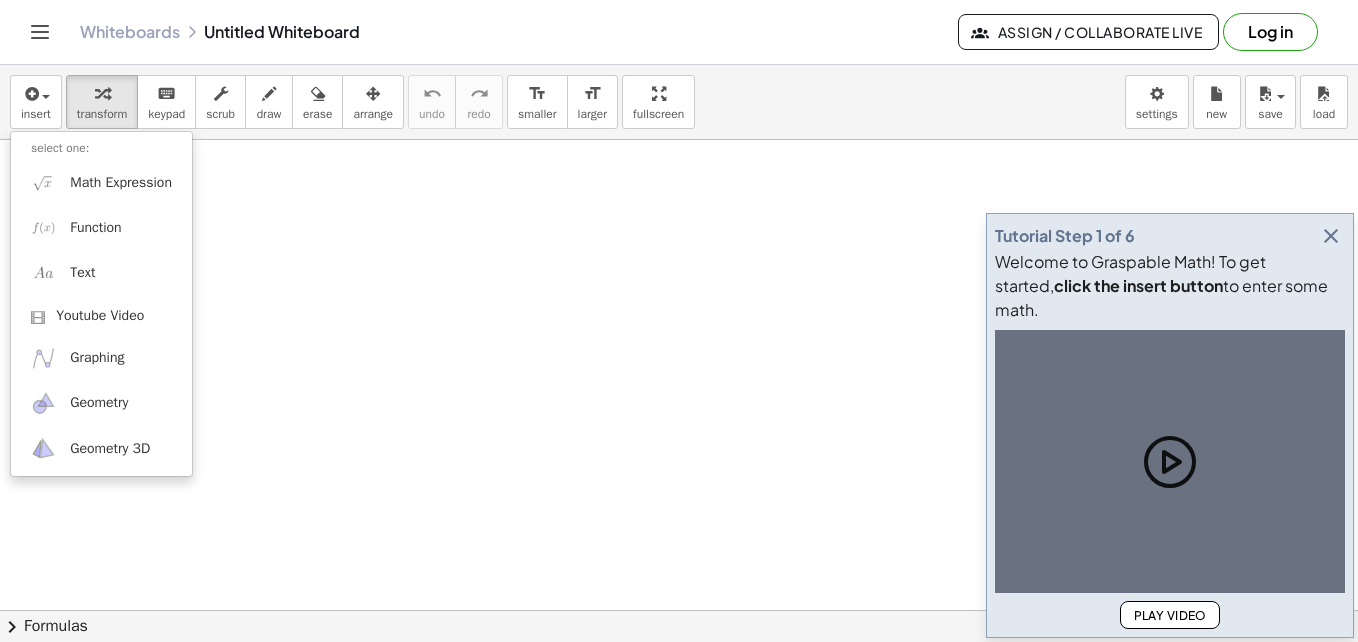 click at bounding box center [1142, 185] 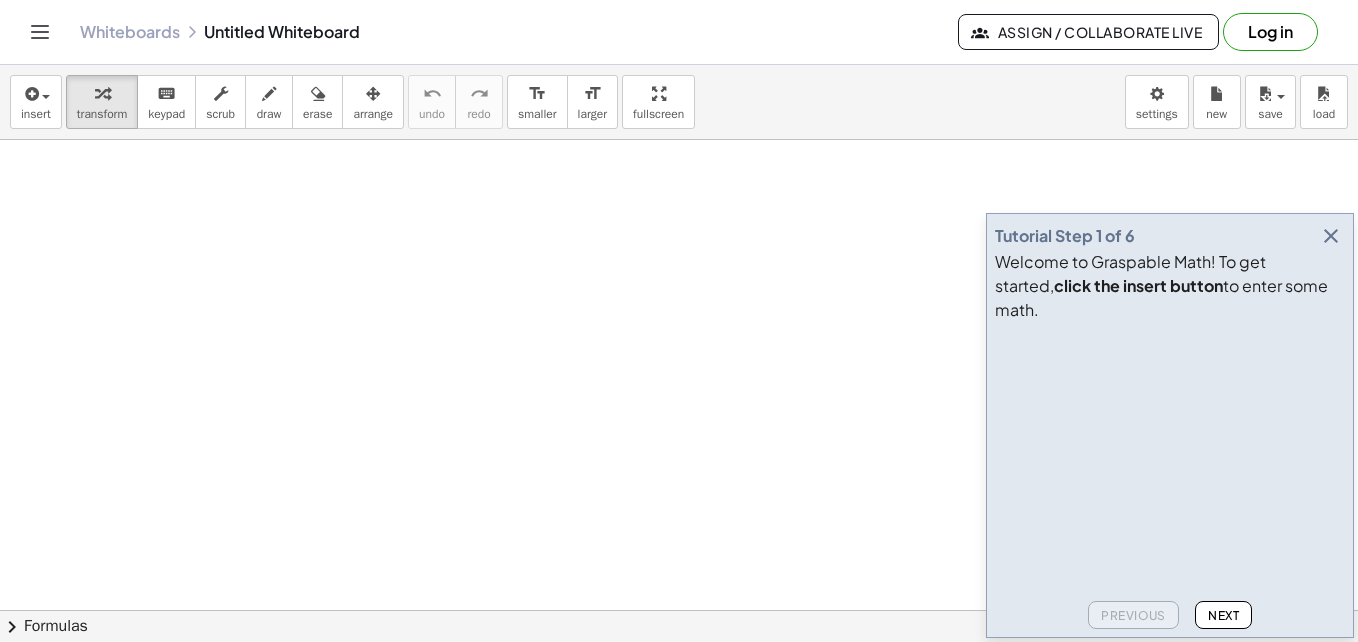 click at bounding box center (1142, 185) 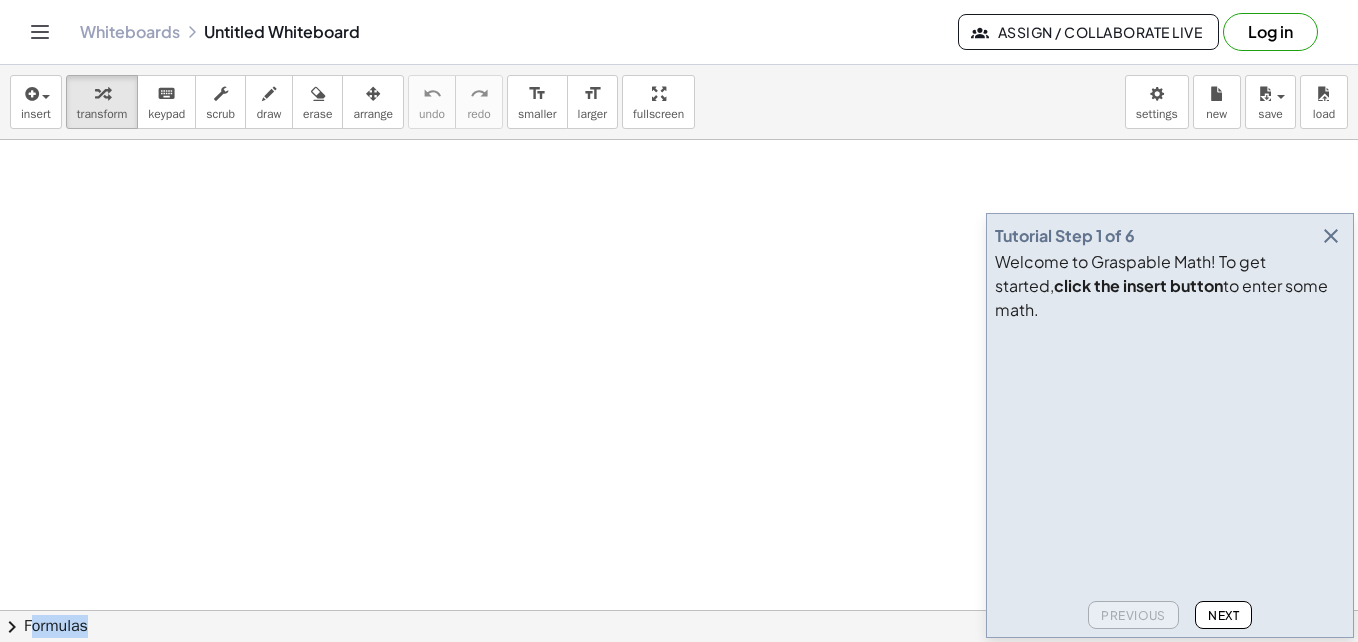 click at bounding box center [1142, 185] 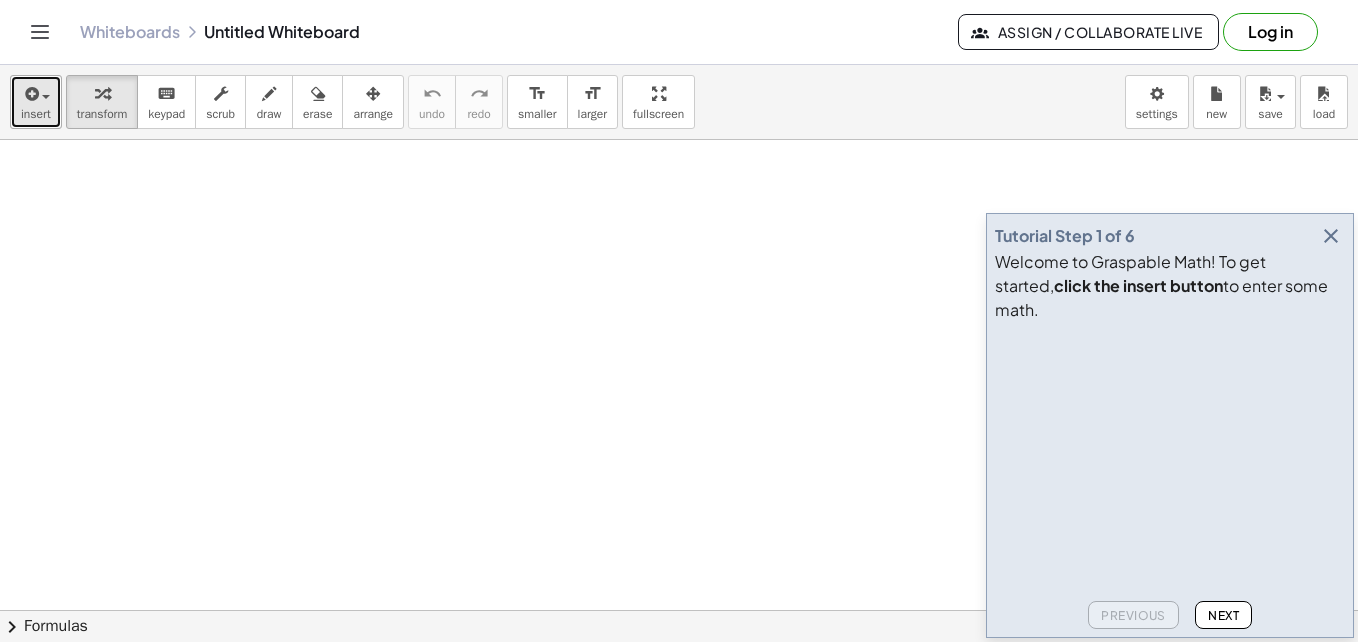 click on "insert" at bounding box center (36, 114) 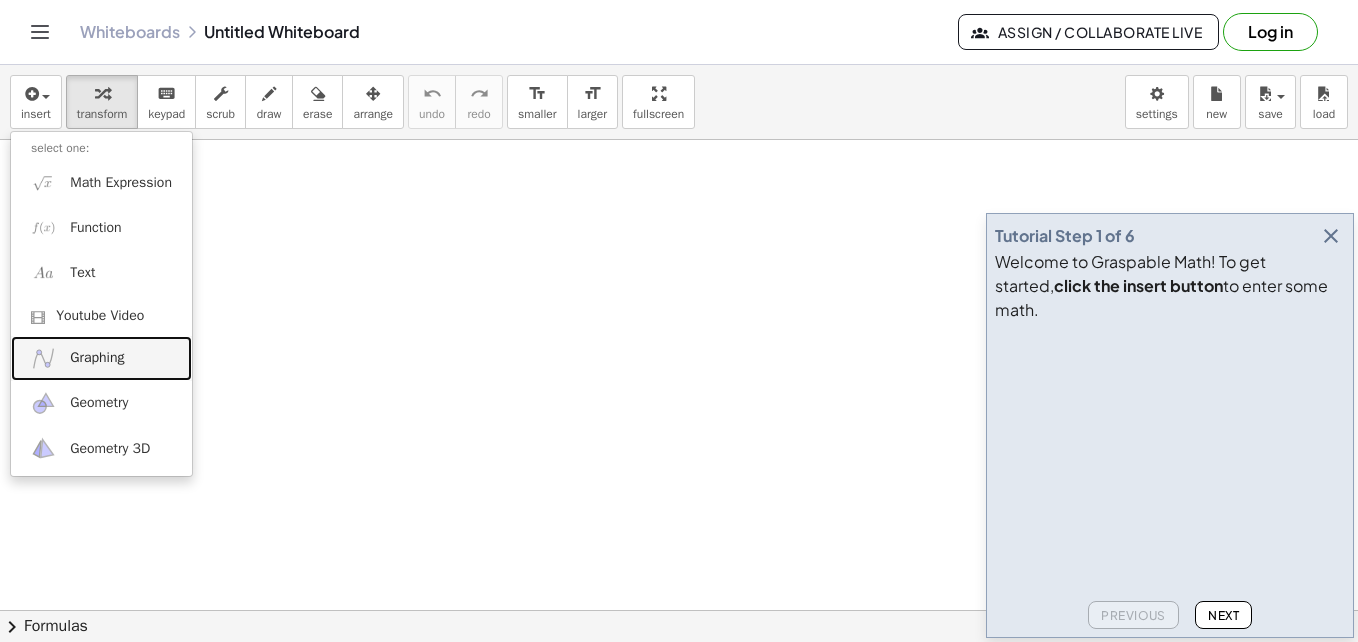 click on "Graphing" at bounding box center [97, 358] 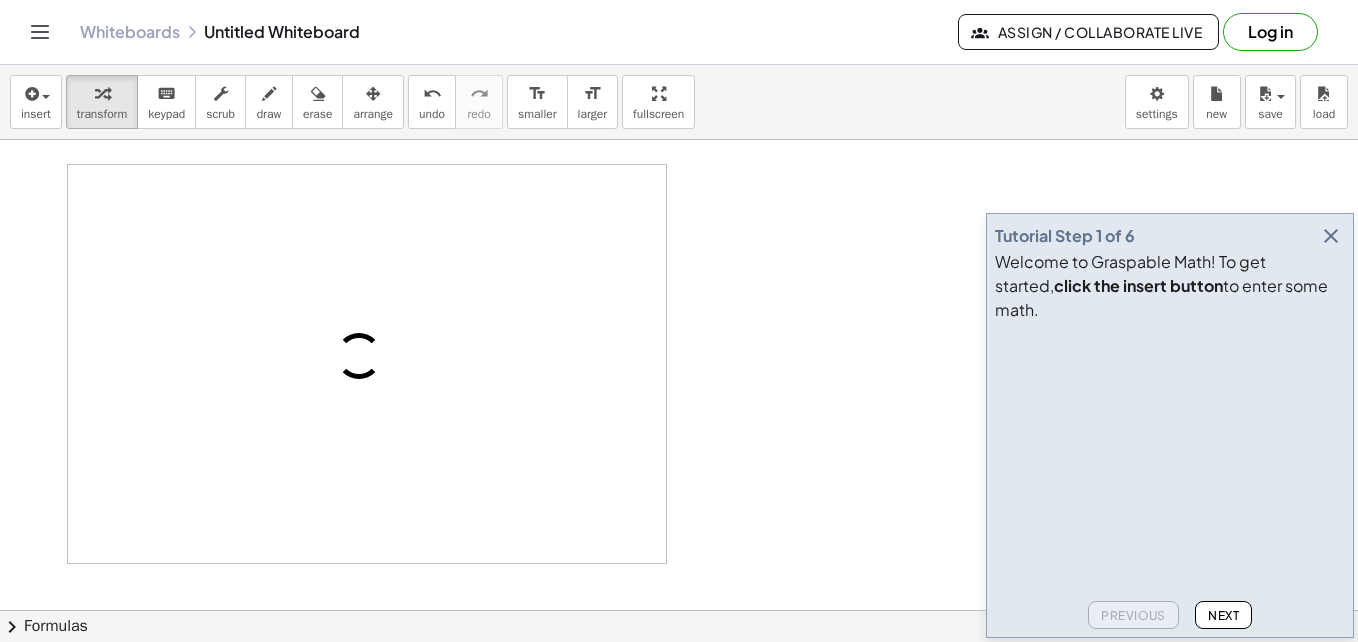 click on "Next" 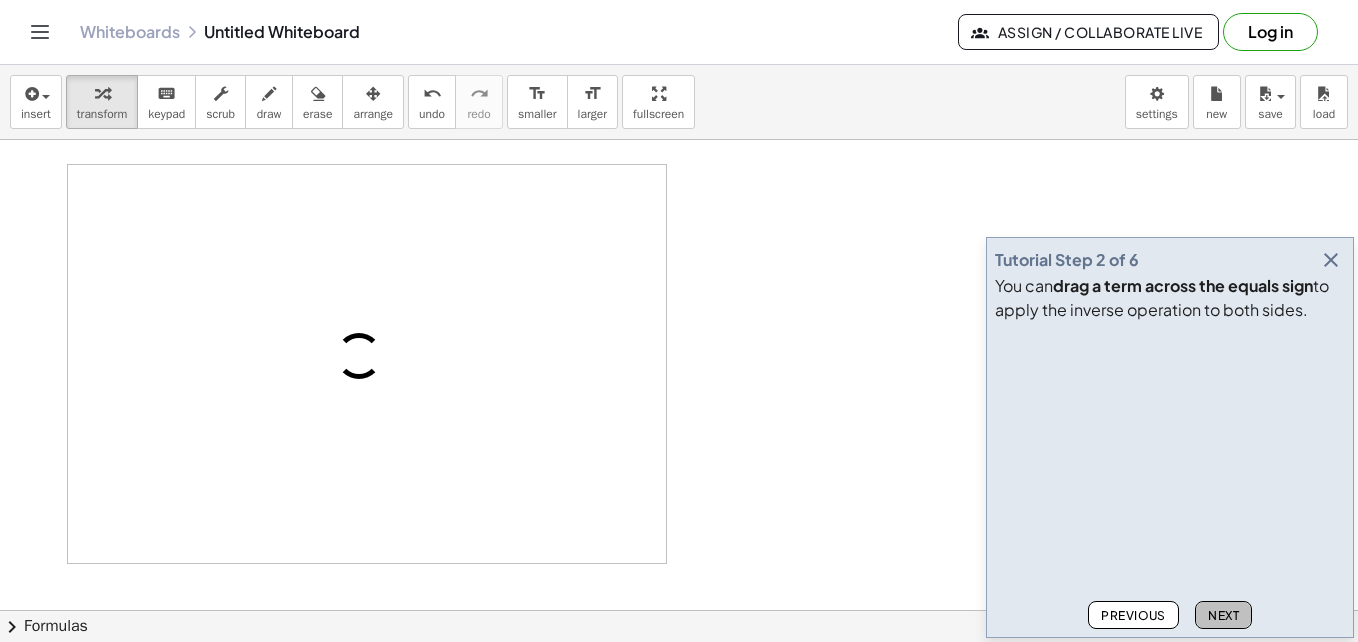 click on "Next" 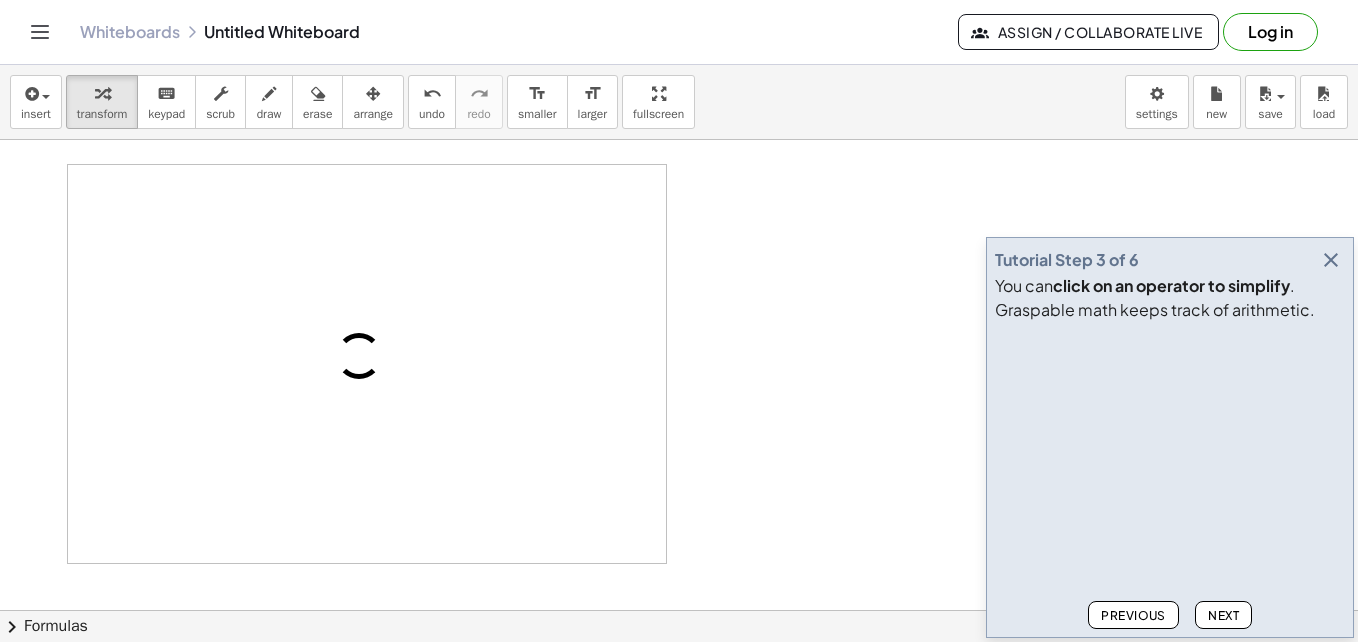click on "Next" 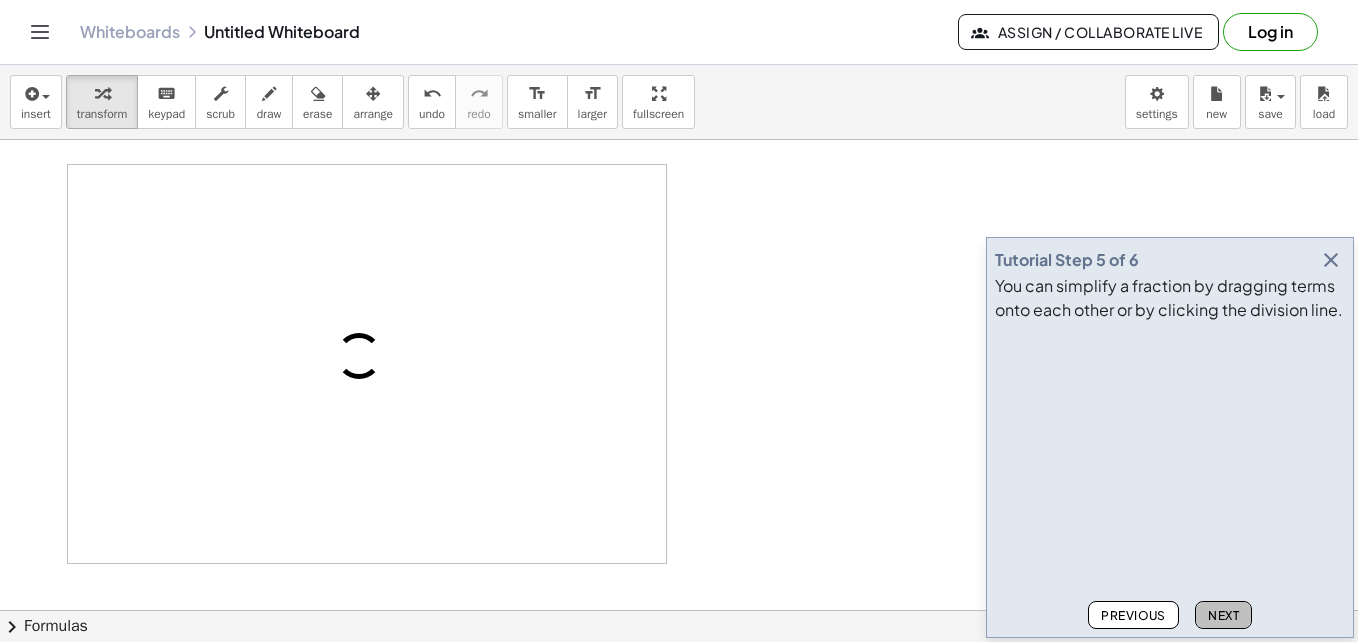 click on "Next" 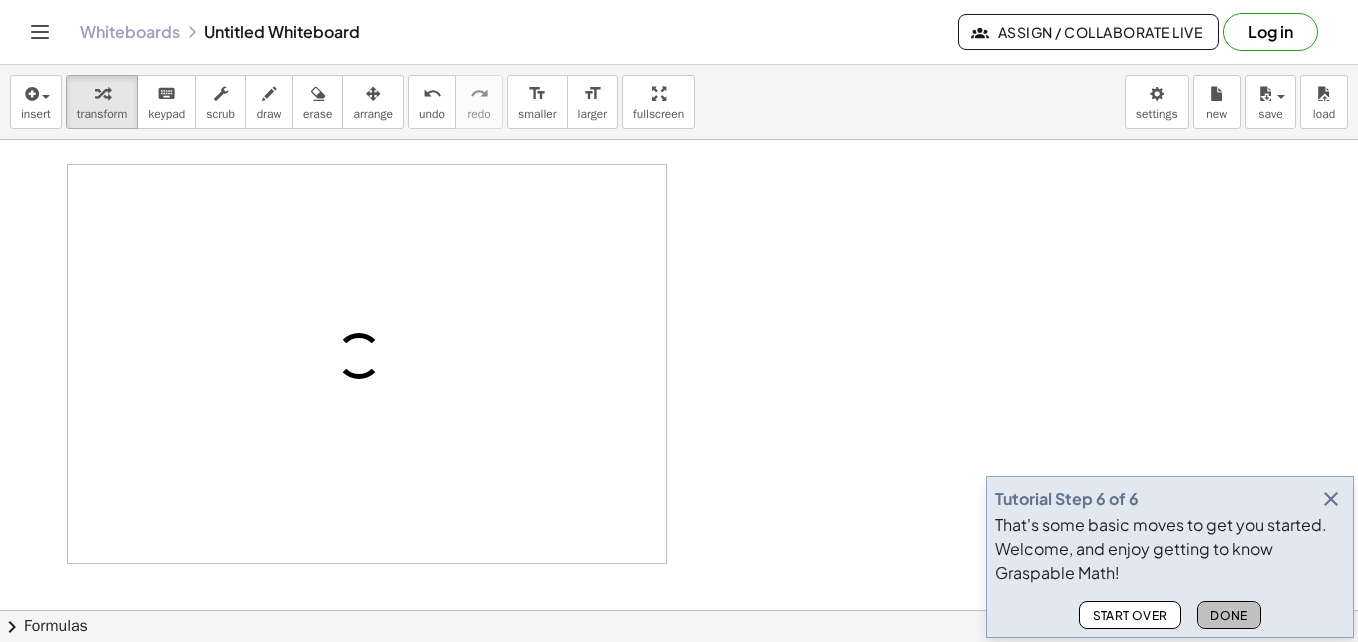 click on "Done" 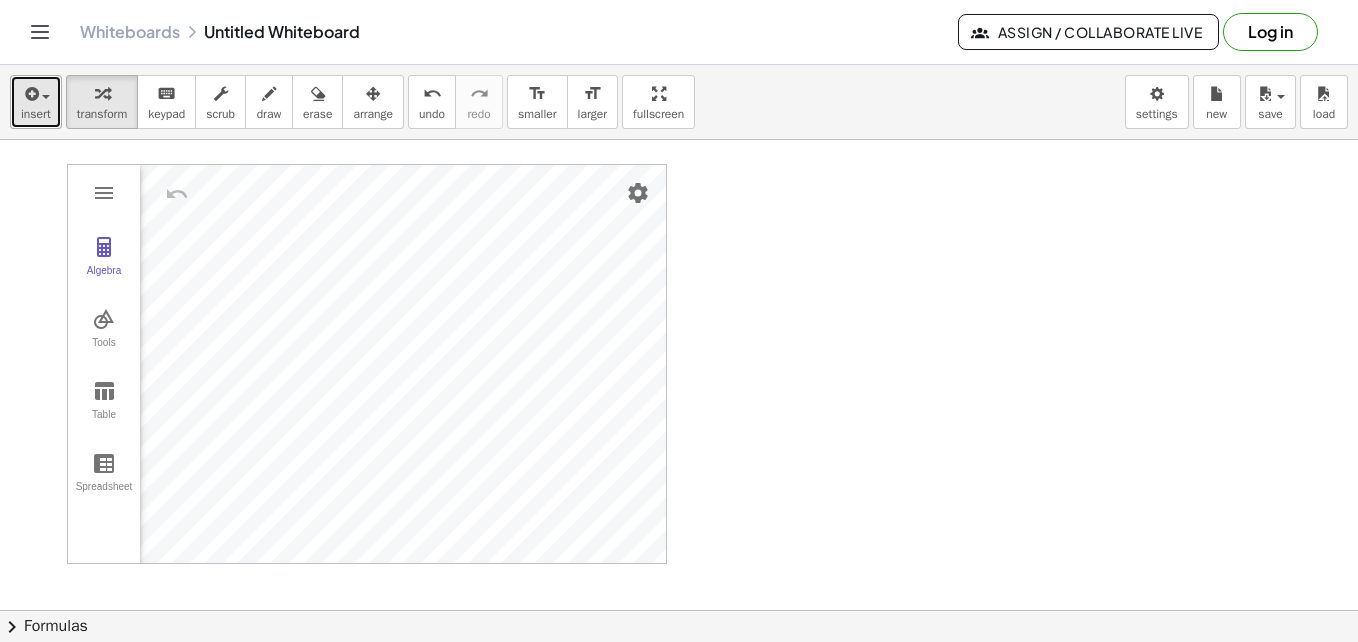 click on "insert" at bounding box center [36, 114] 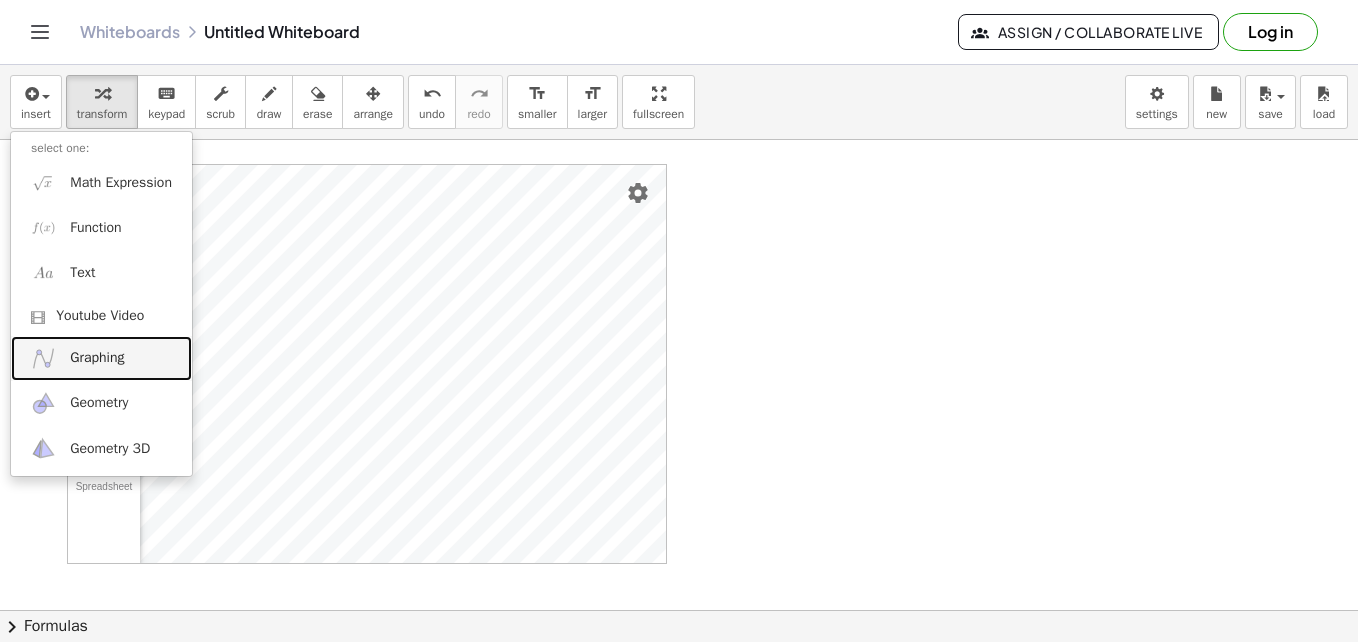 click on "Graphing" at bounding box center (97, 358) 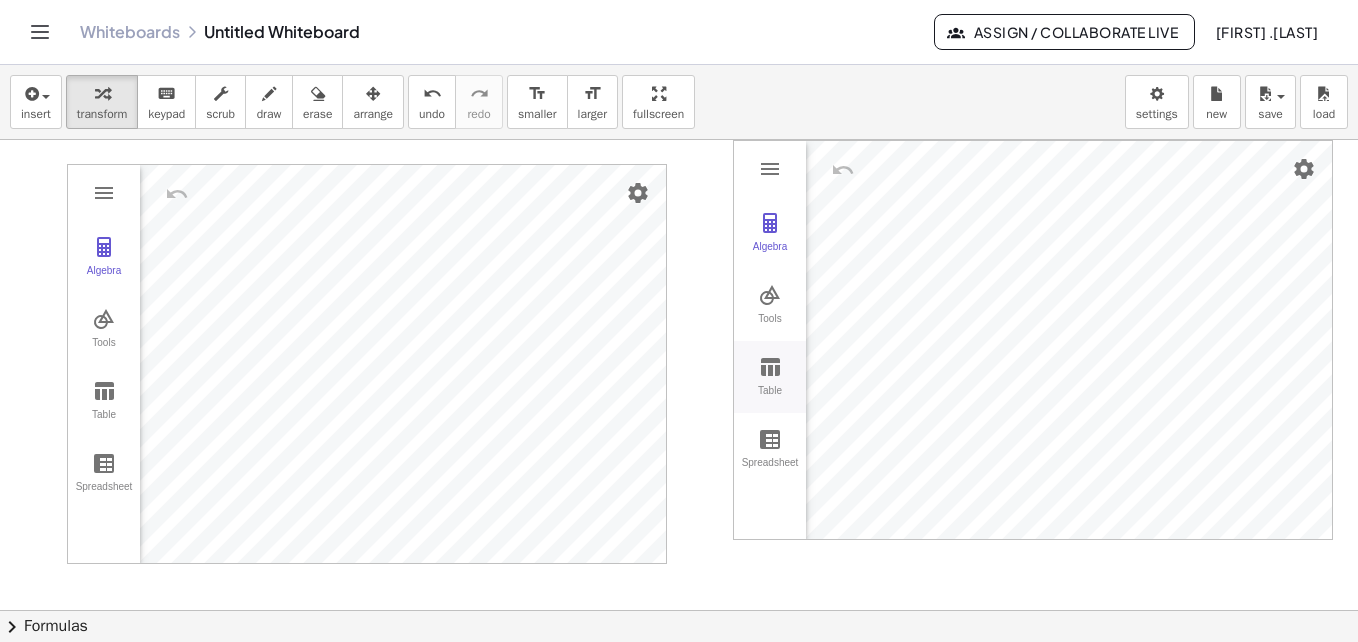 click at bounding box center (770, 367) 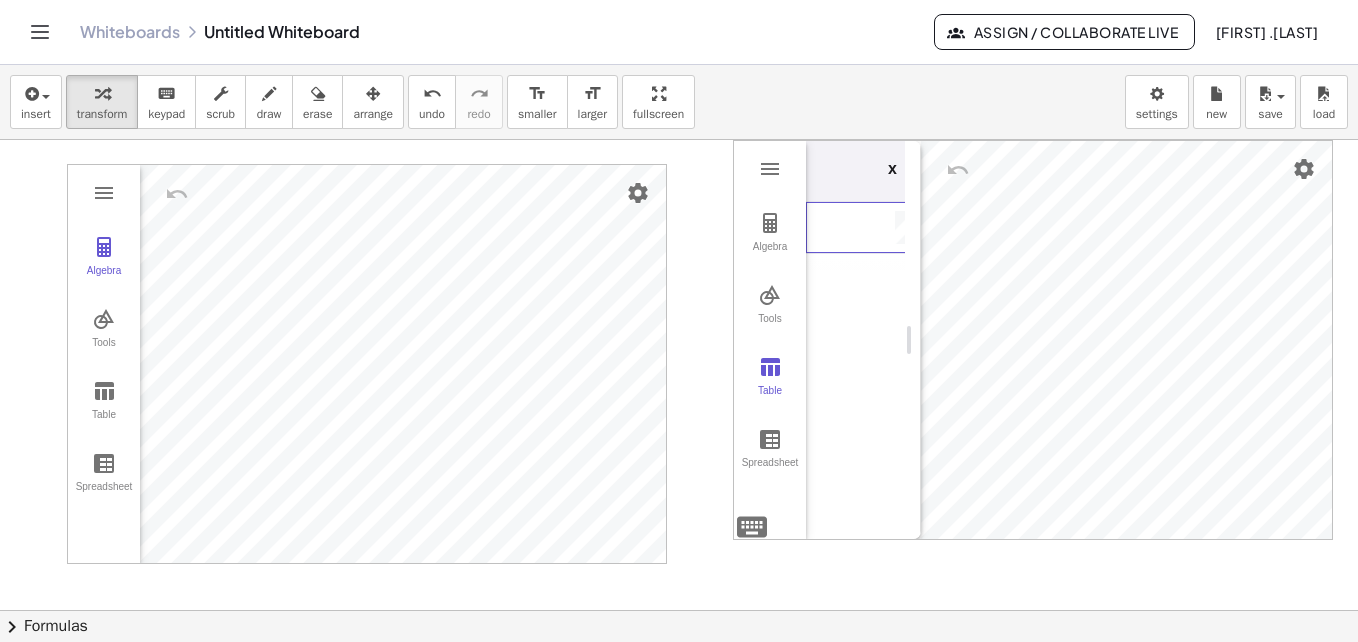 click at bounding box center (866, 228) 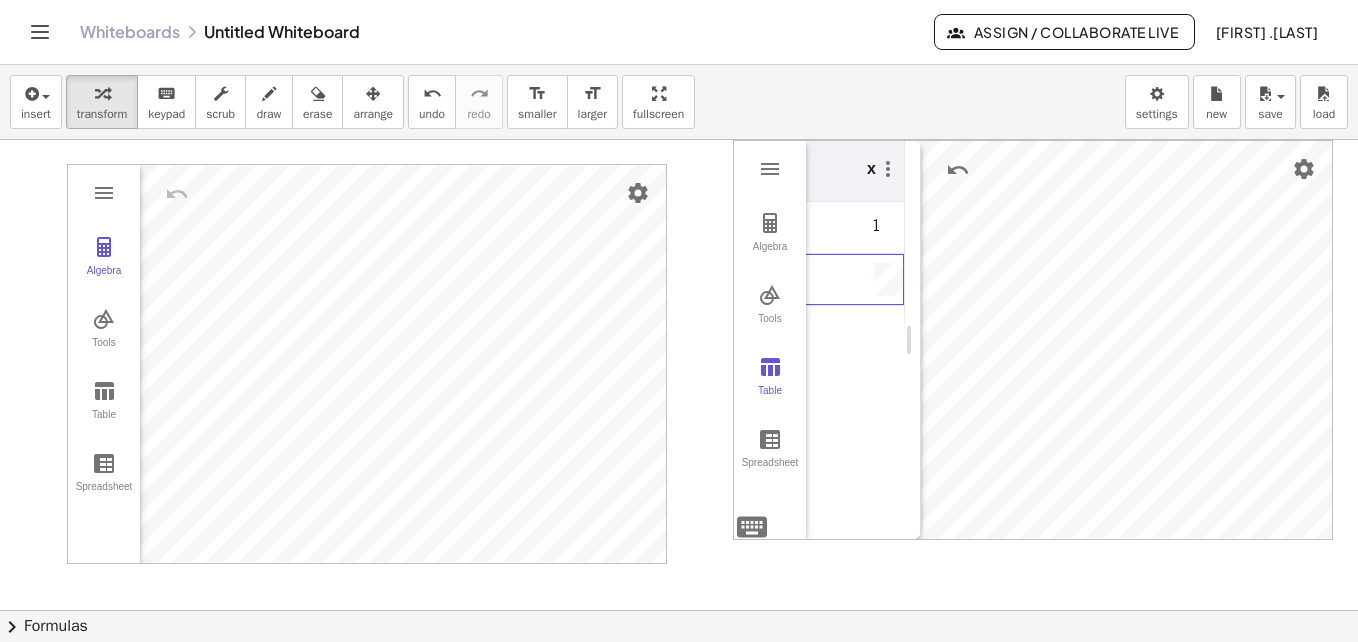 scroll, scrollTop: 0, scrollLeft: 0, axis: both 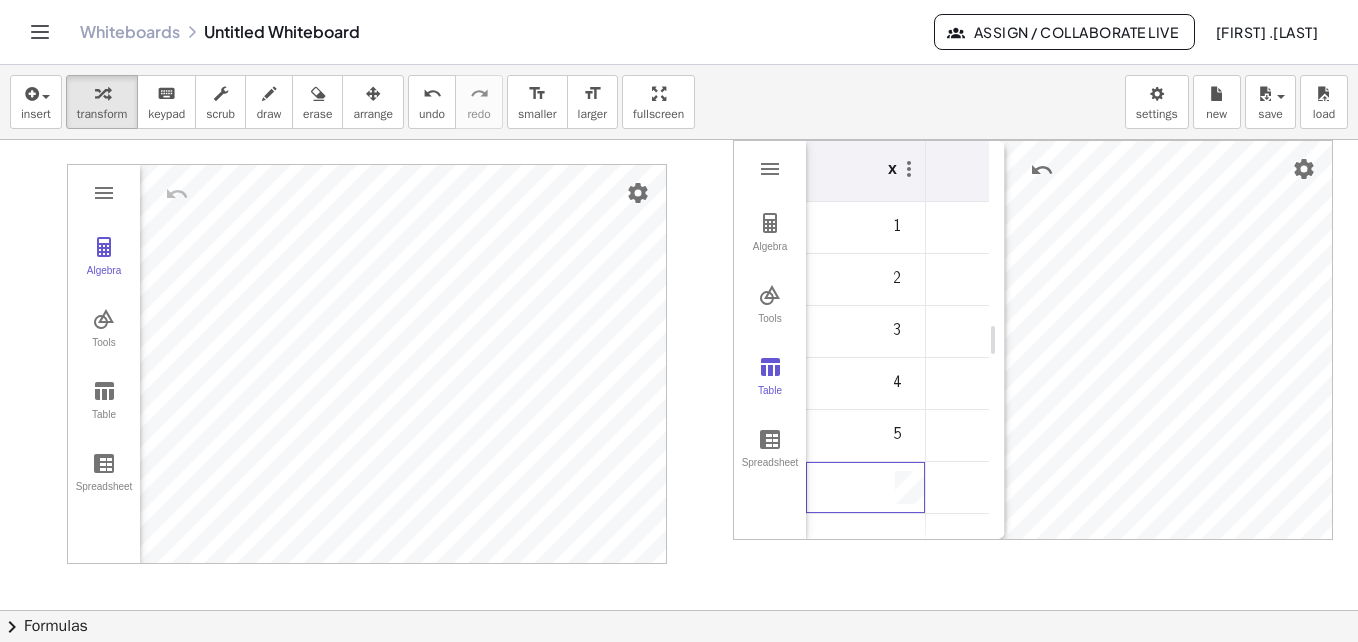 drag, startPoint x: 913, startPoint y: 309, endPoint x: 997, endPoint y: 308, distance: 84.00595 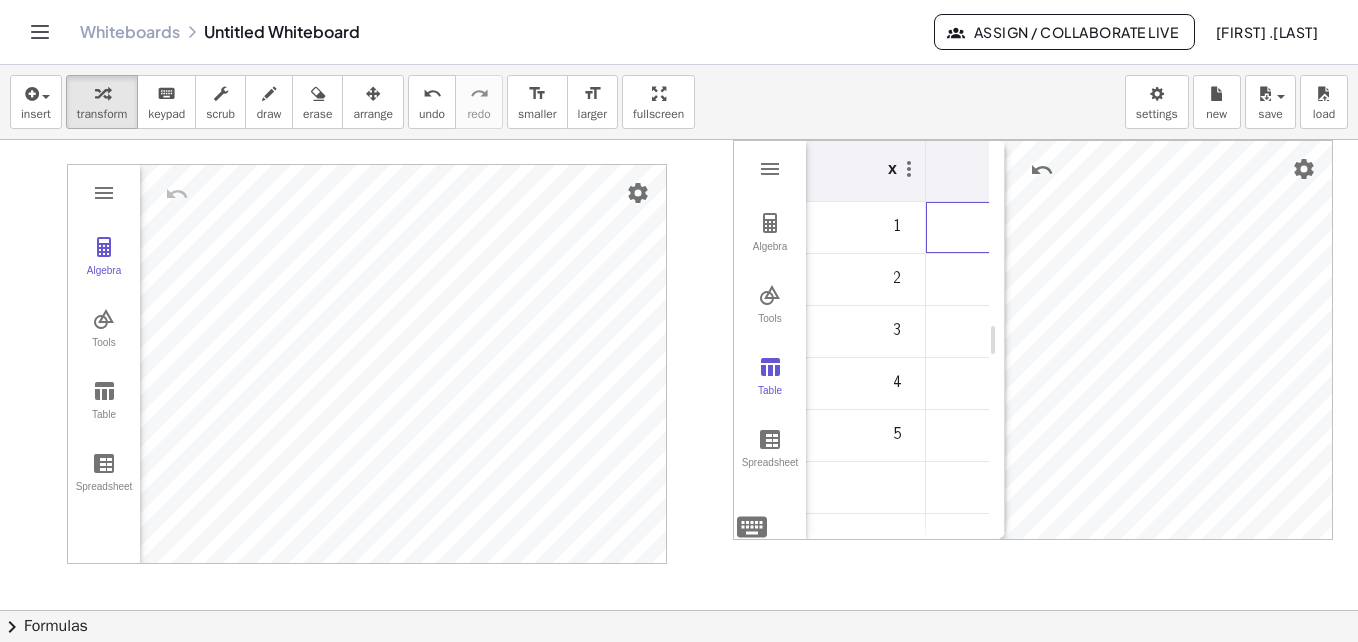 click at bounding box center [986, 228] 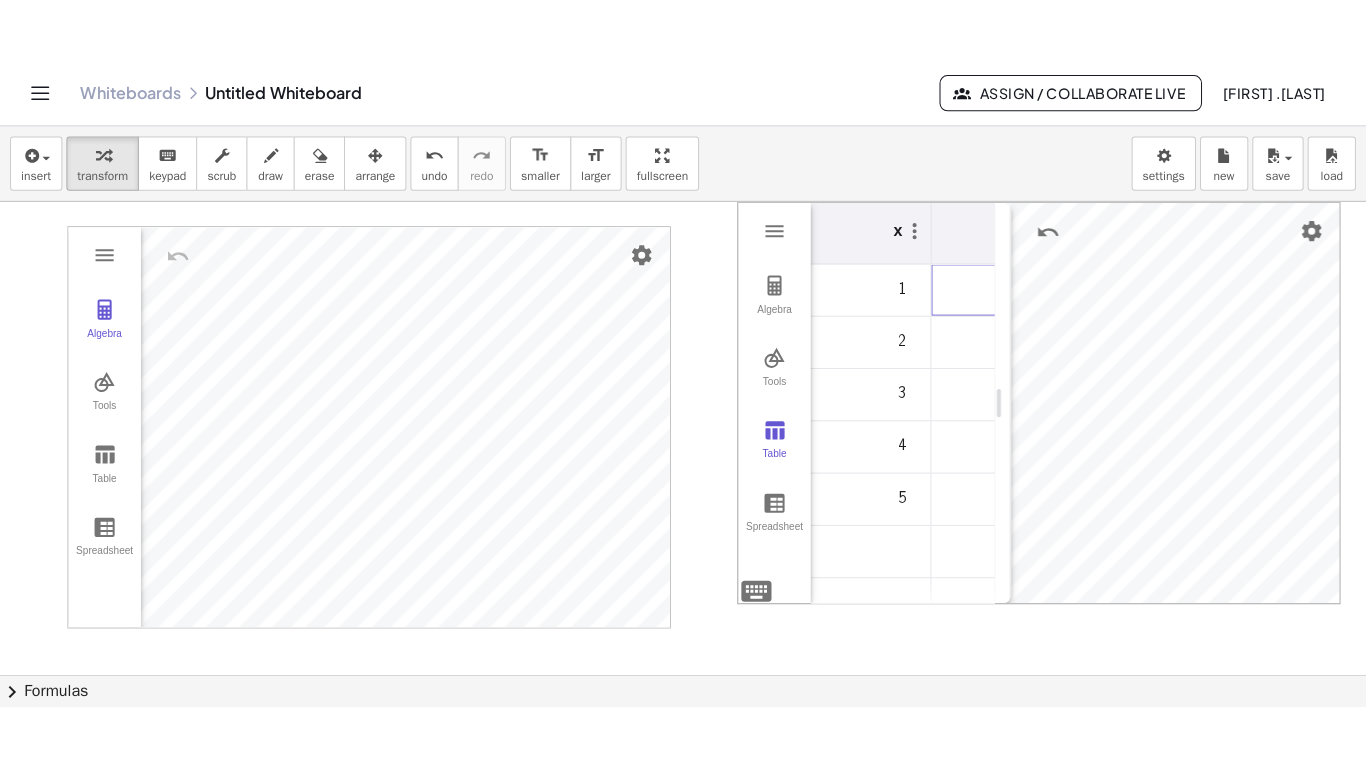 scroll, scrollTop: 0, scrollLeft: 67, axis: horizontal 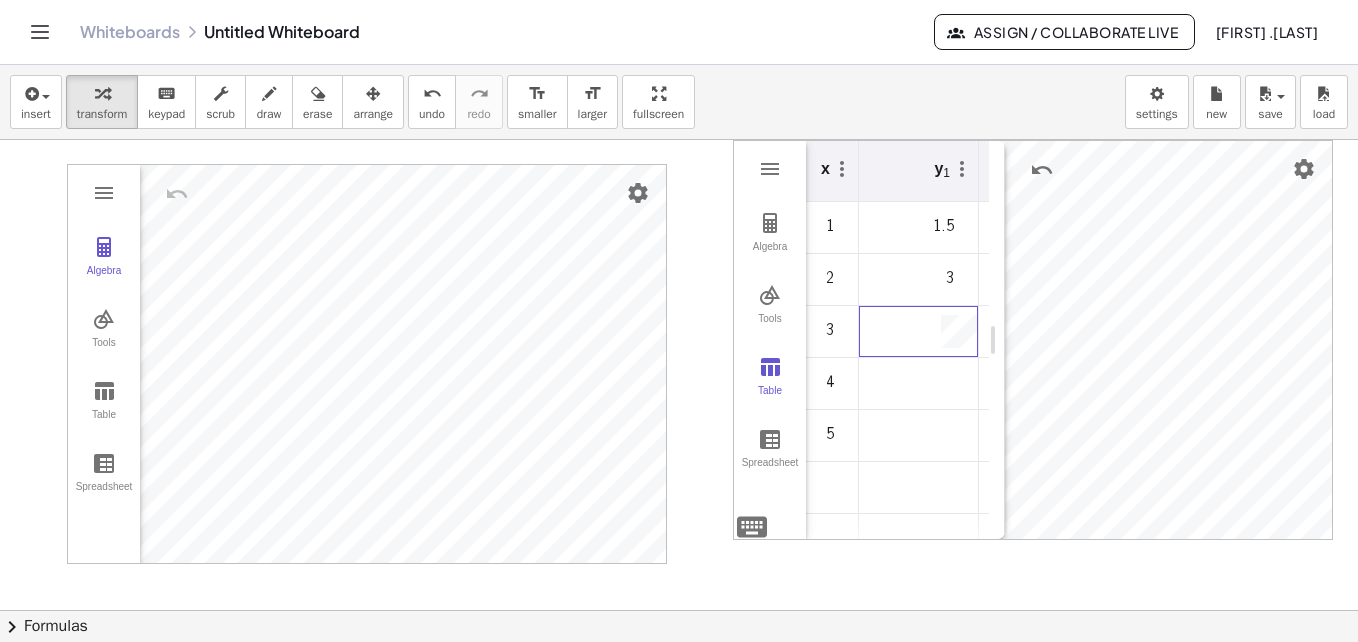 click on "2" at bounding box center (919, 332) 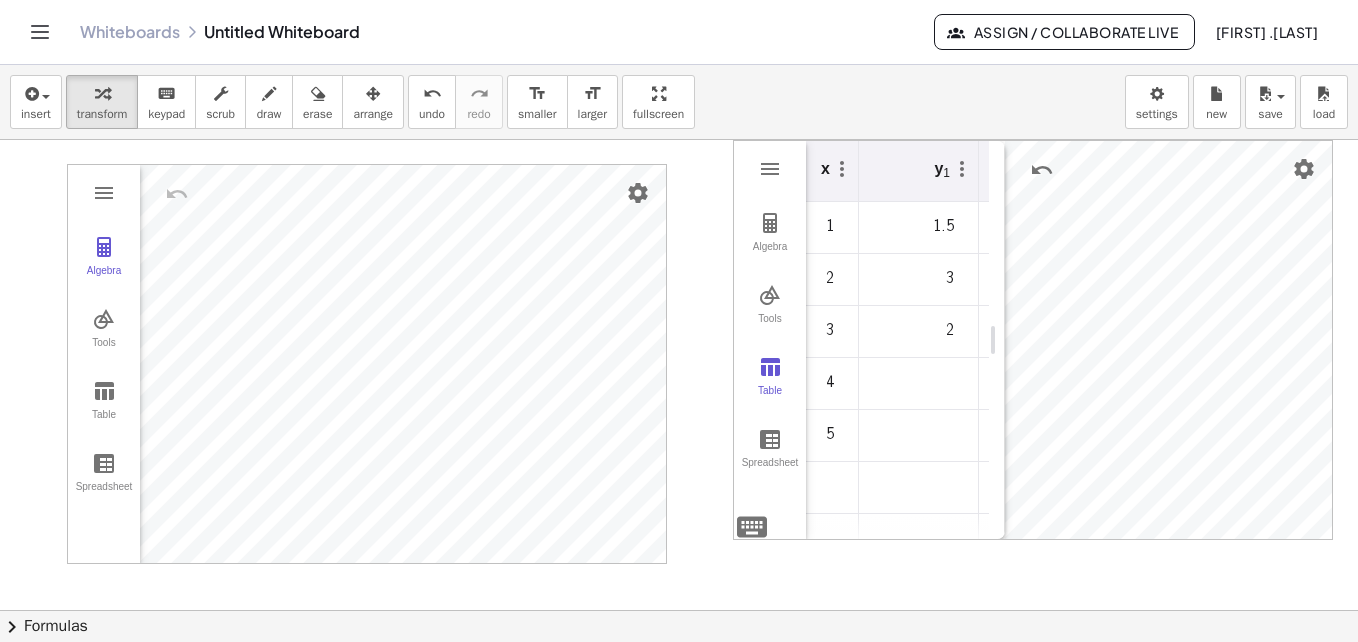 click on "2" at bounding box center (919, 332) 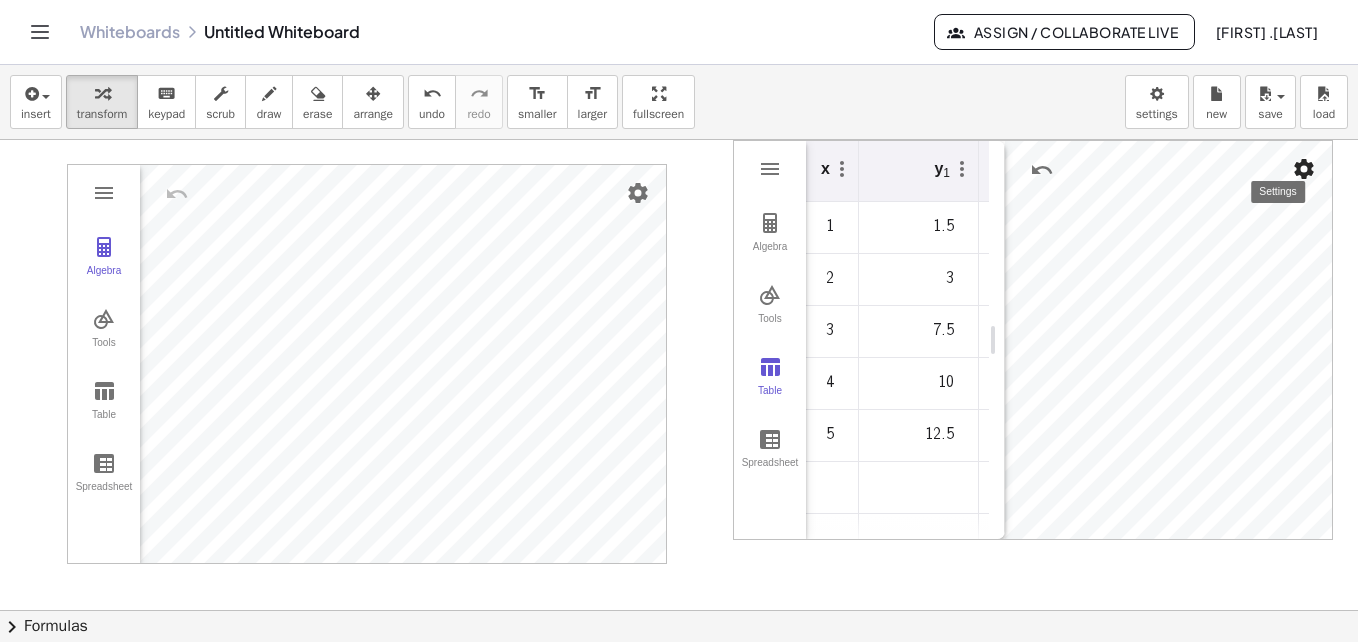 click at bounding box center [1304, 169] 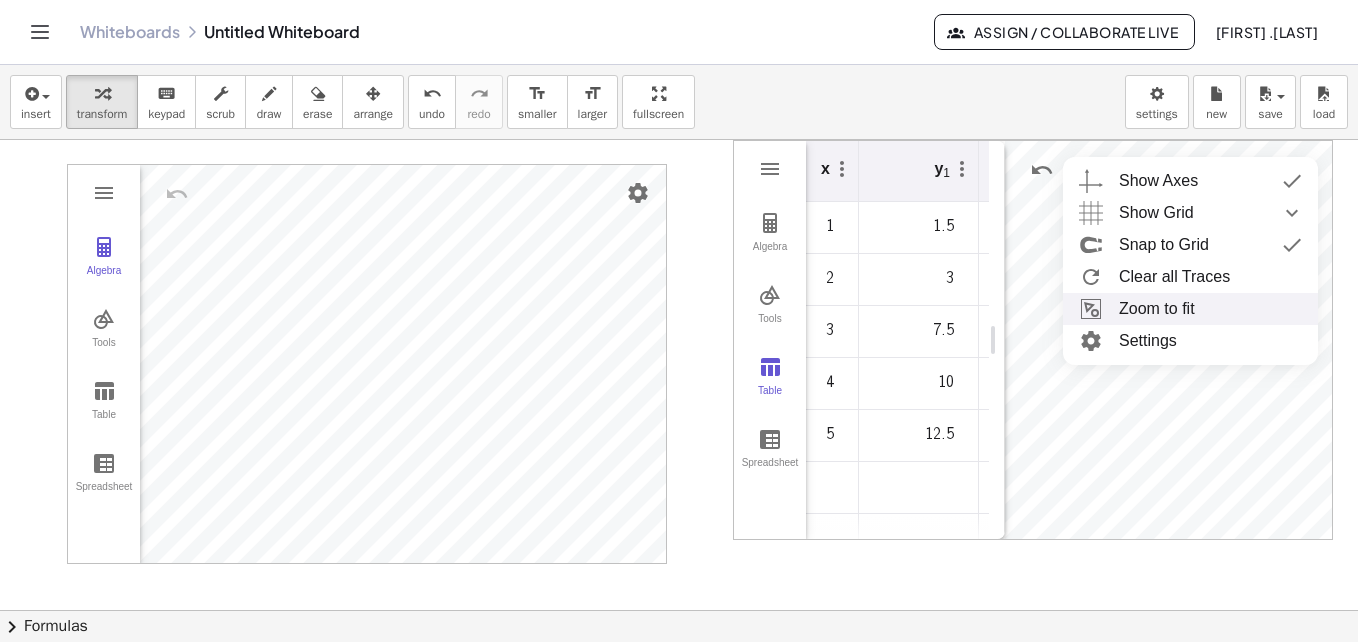 click on "Zoom to fit" at bounding box center (1190, 309) 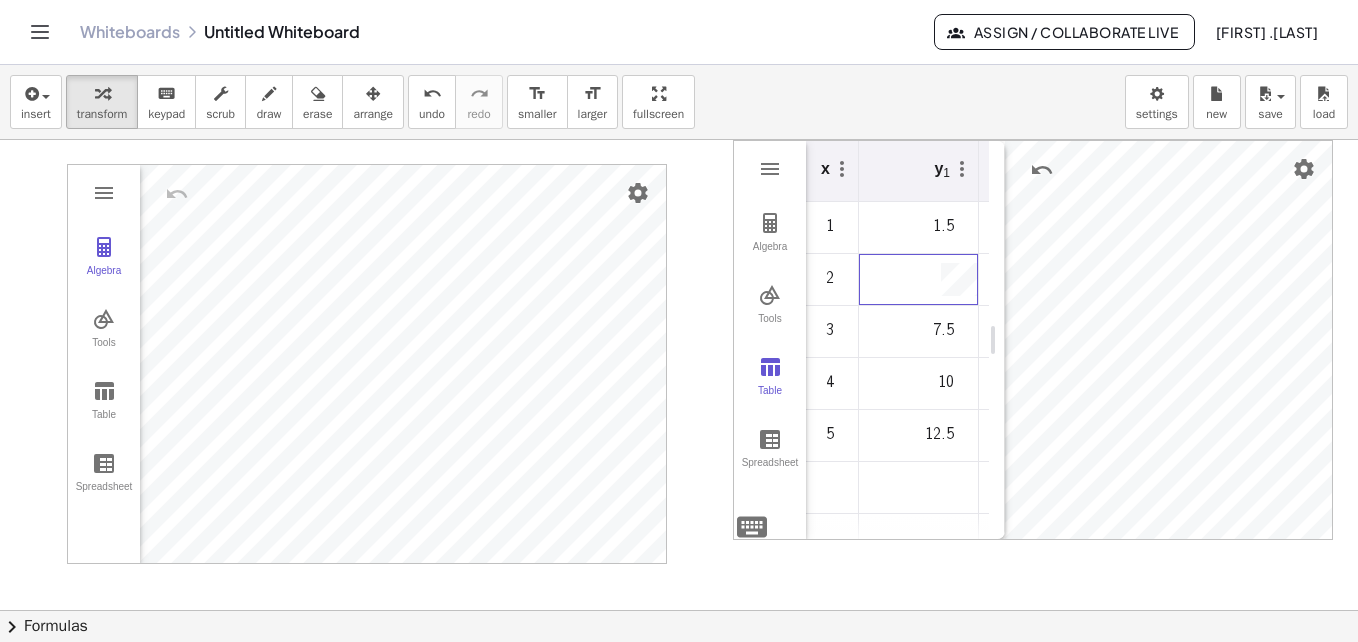 click on "3" at bounding box center (919, 280) 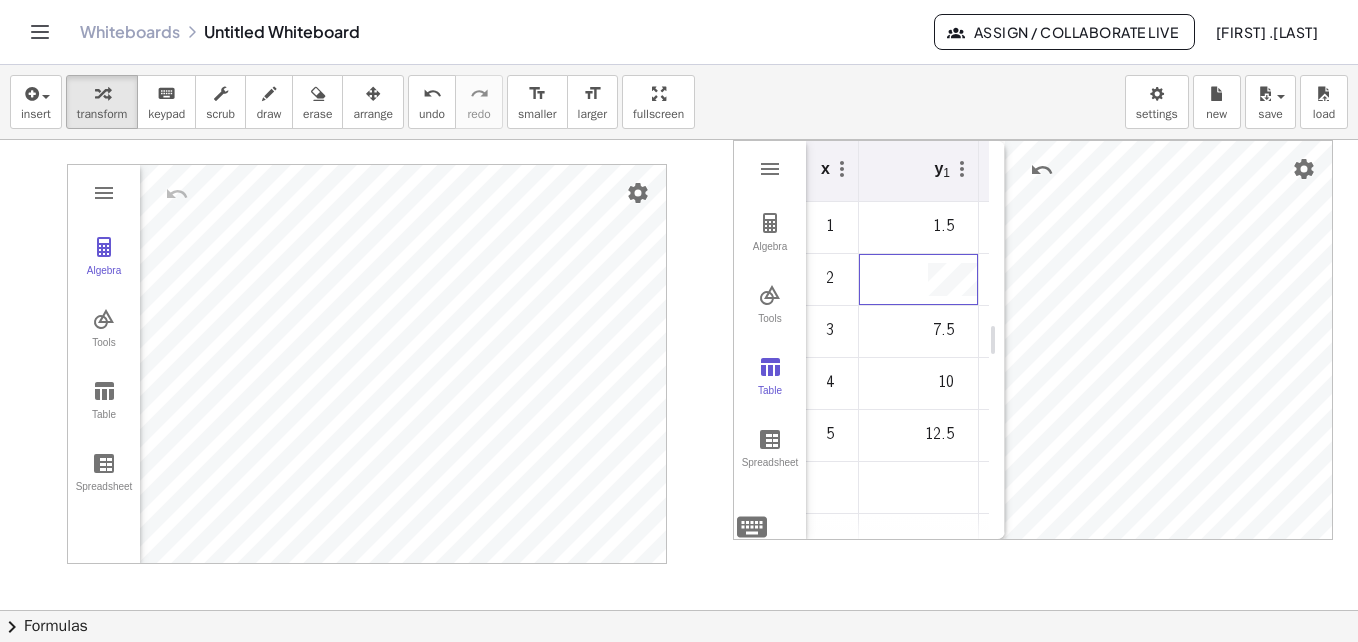 click on "3.5" at bounding box center (919, 280) 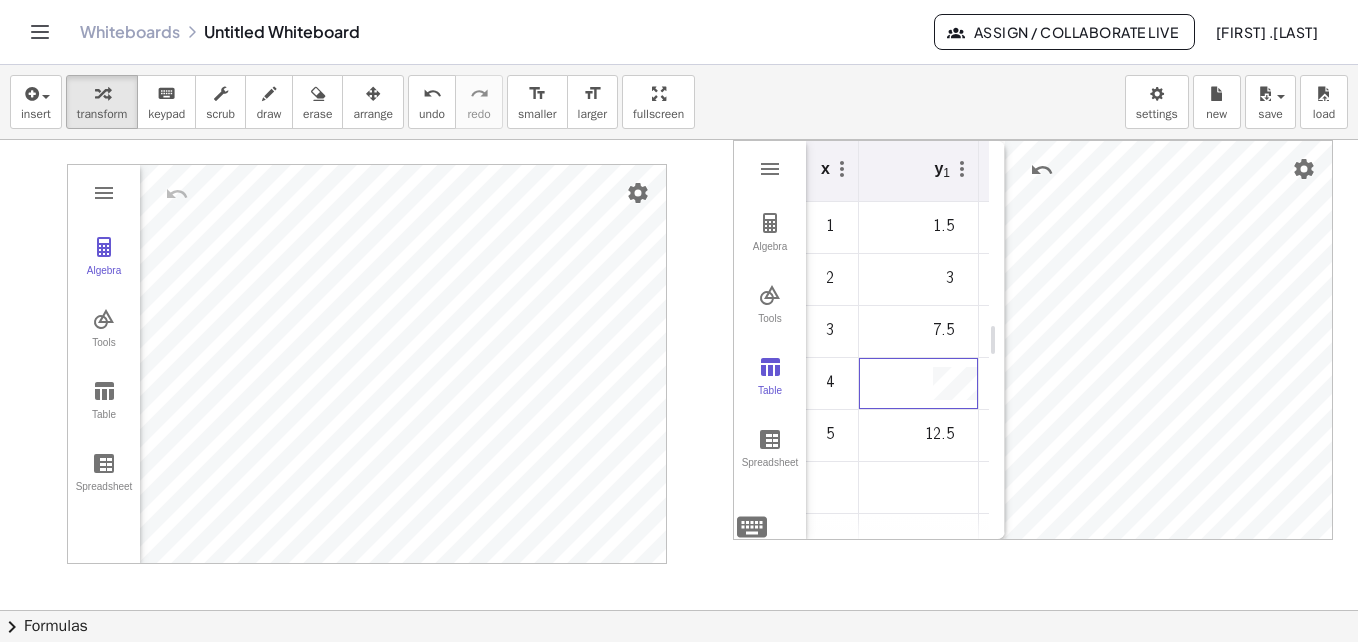 click on "10" at bounding box center [919, 384] 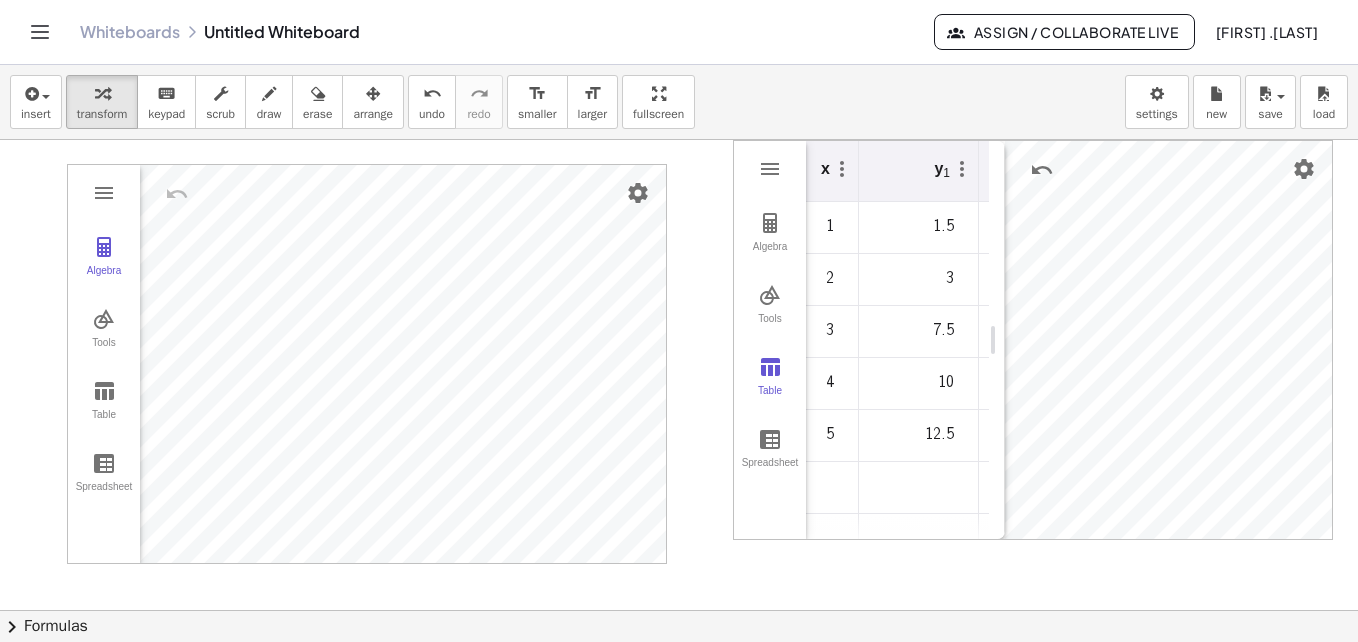 click at bounding box center (919, 488) 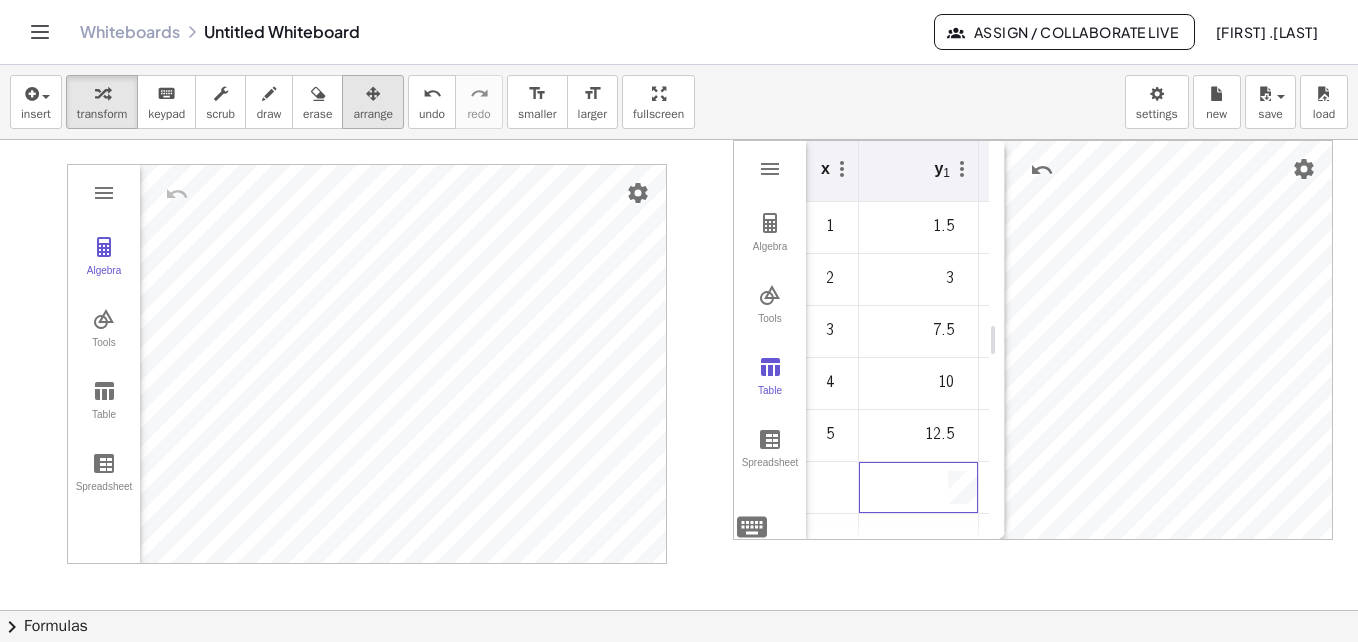 click on "arrange" at bounding box center (373, 102) 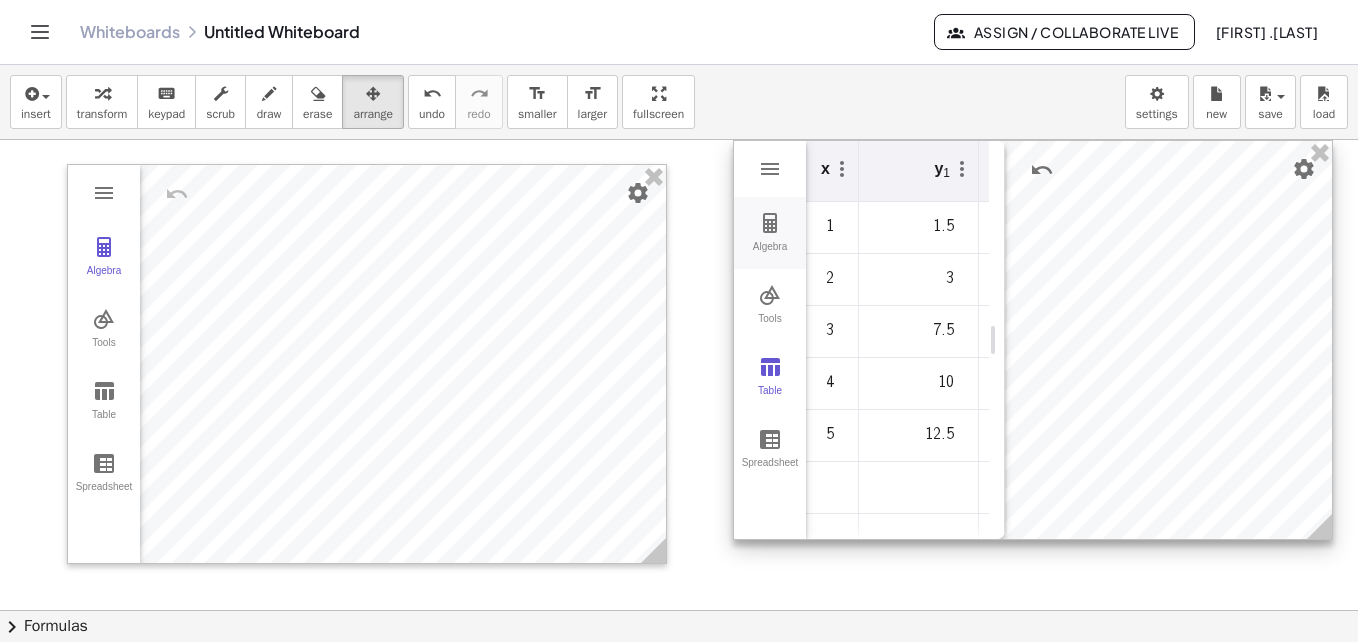 drag, startPoint x: 803, startPoint y: 152, endPoint x: 761, endPoint y: 238, distance: 95.707886 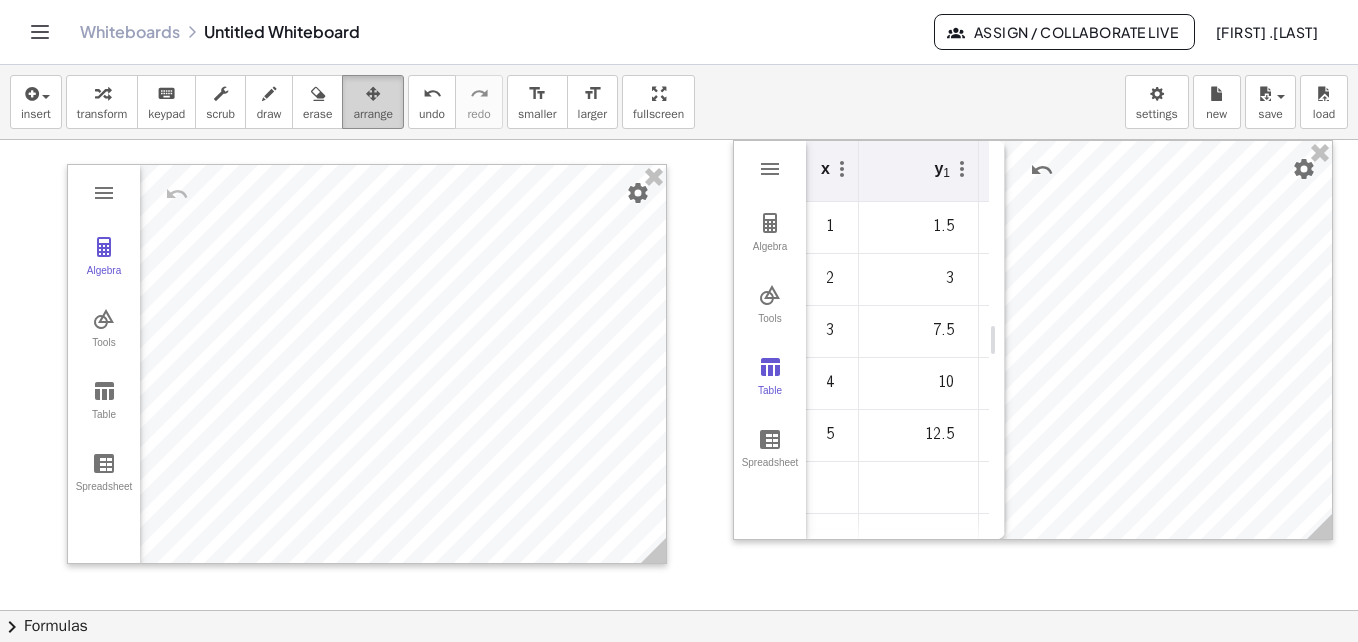click on "arrange" at bounding box center [373, 114] 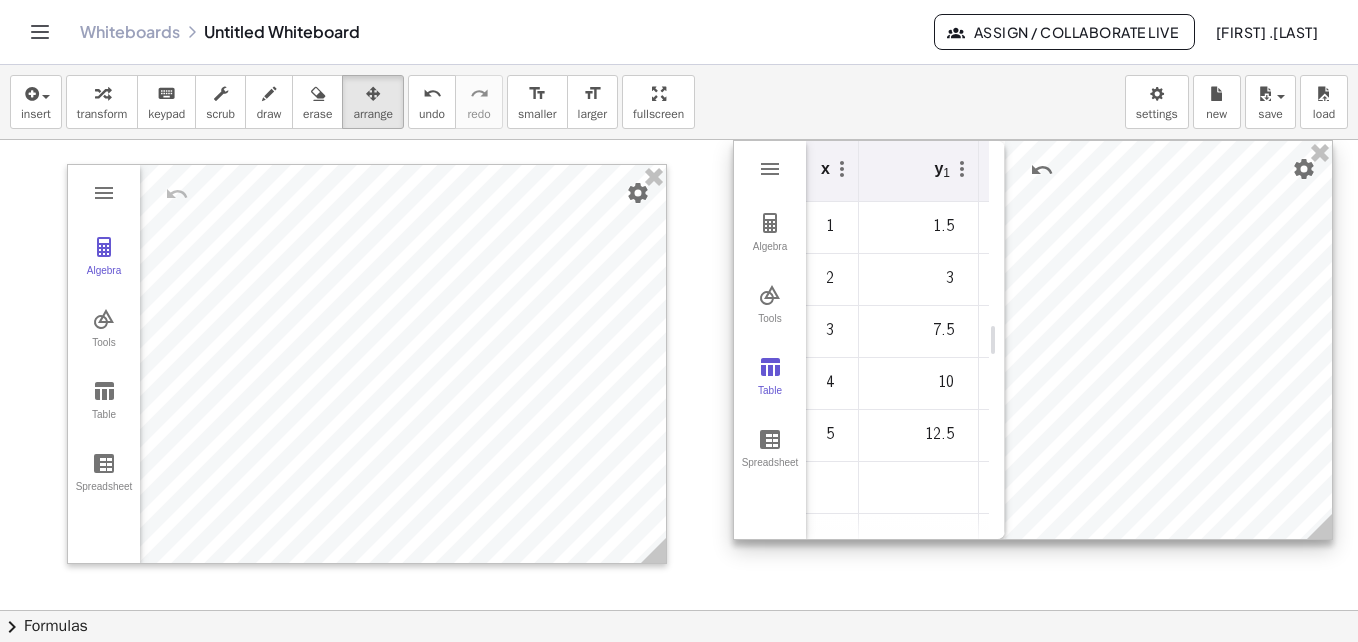 click at bounding box center [1033, 340] 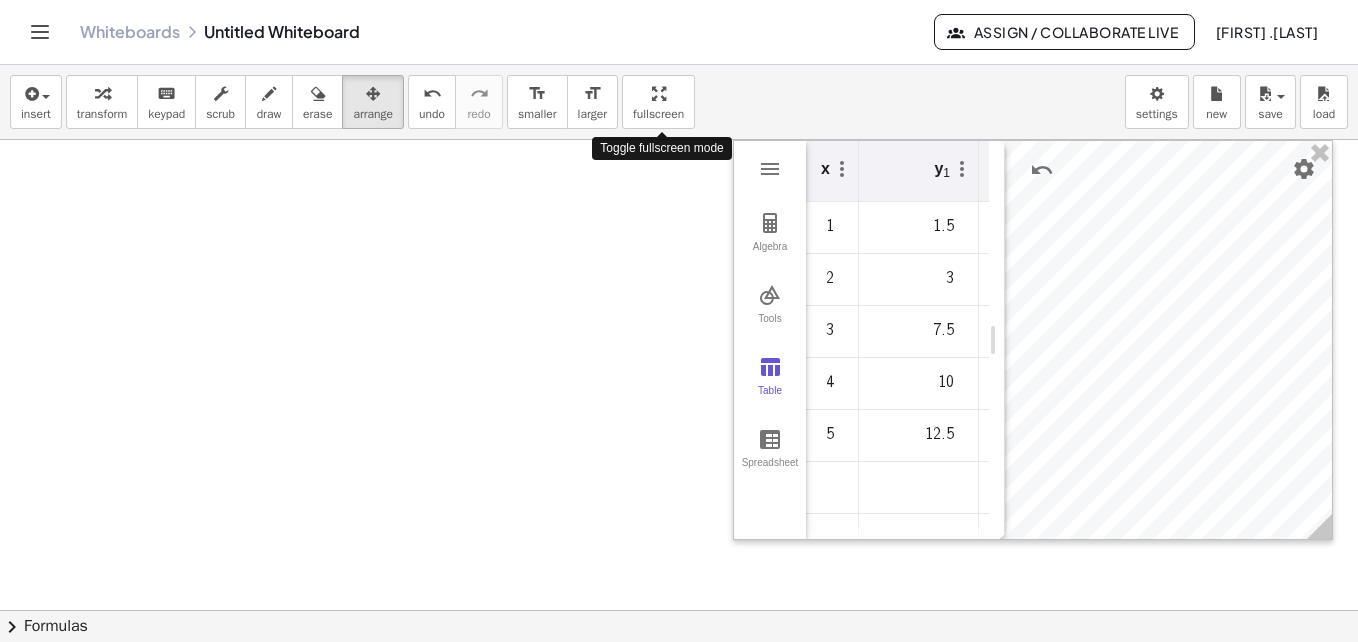drag, startPoint x: 637, startPoint y: 115, endPoint x: 641, endPoint y: 189, distance: 74.10803 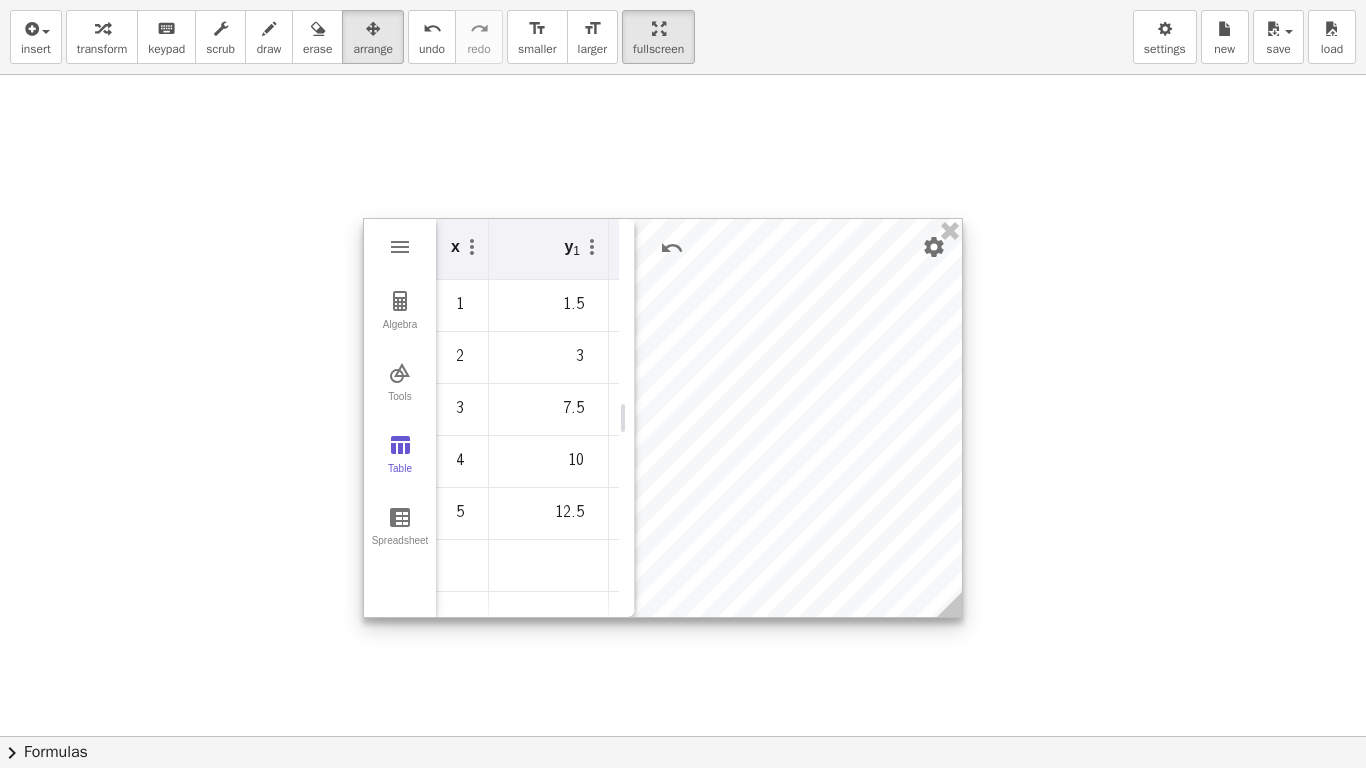 drag, startPoint x: 1211, startPoint y: 92, endPoint x: 841, endPoint y: 235, distance: 396.6724 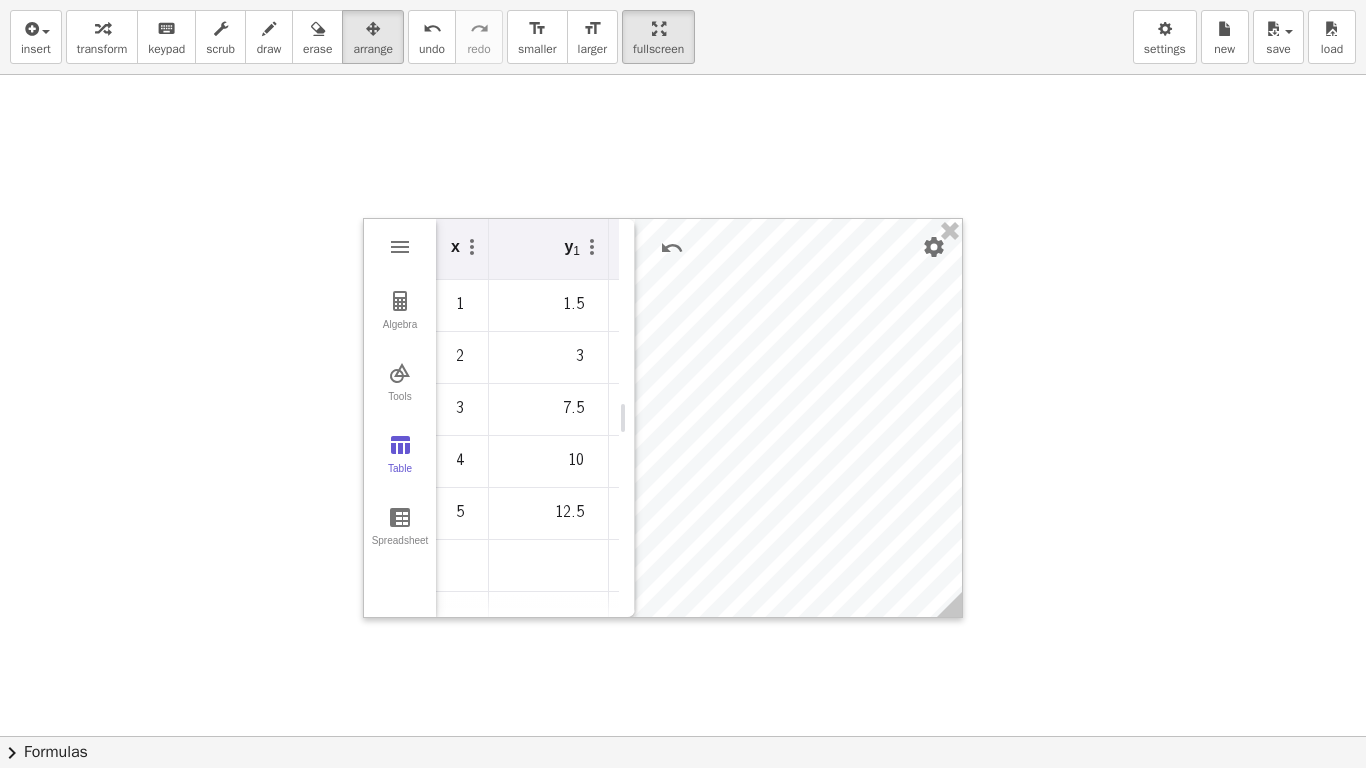 drag, startPoint x: 963, startPoint y: 609, endPoint x: 1011, endPoint y: 683, distance: 88.20431 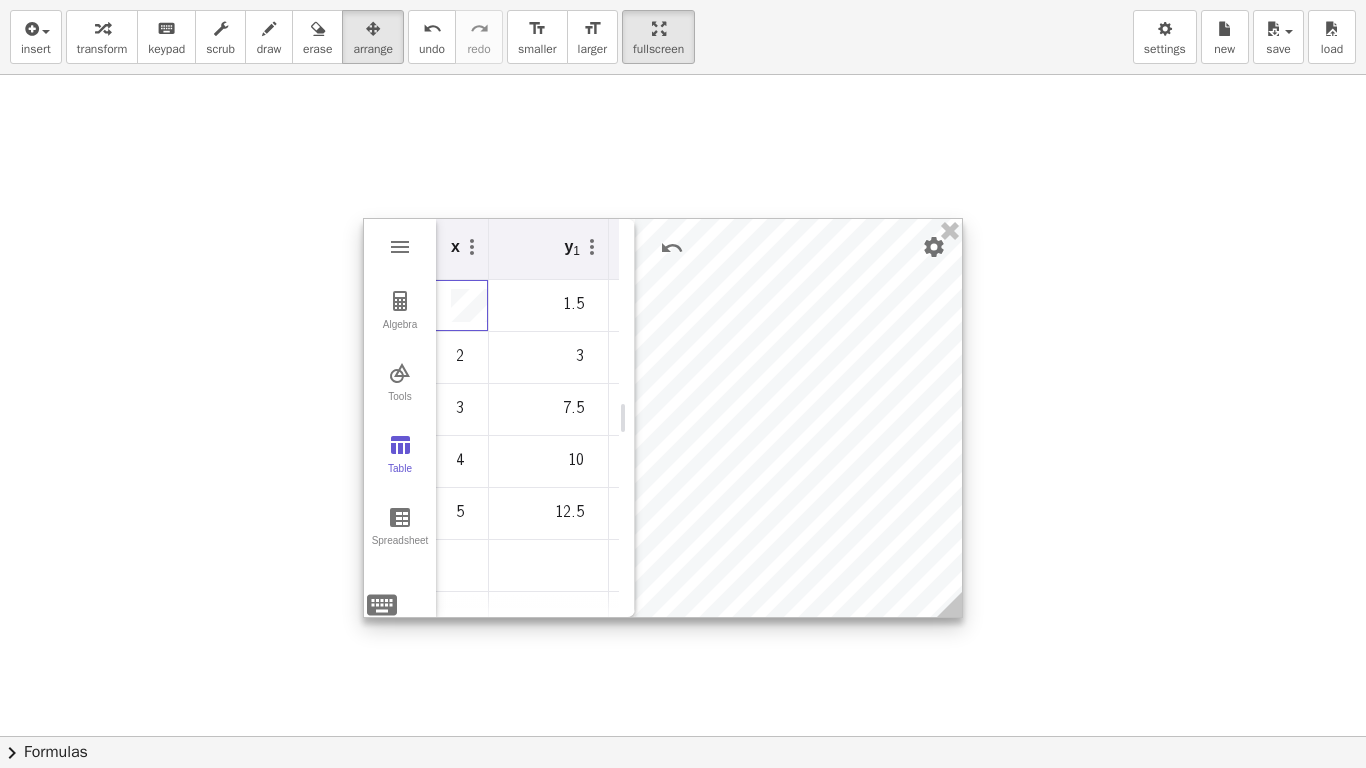 click on "1" at bounding box center [429, 306] 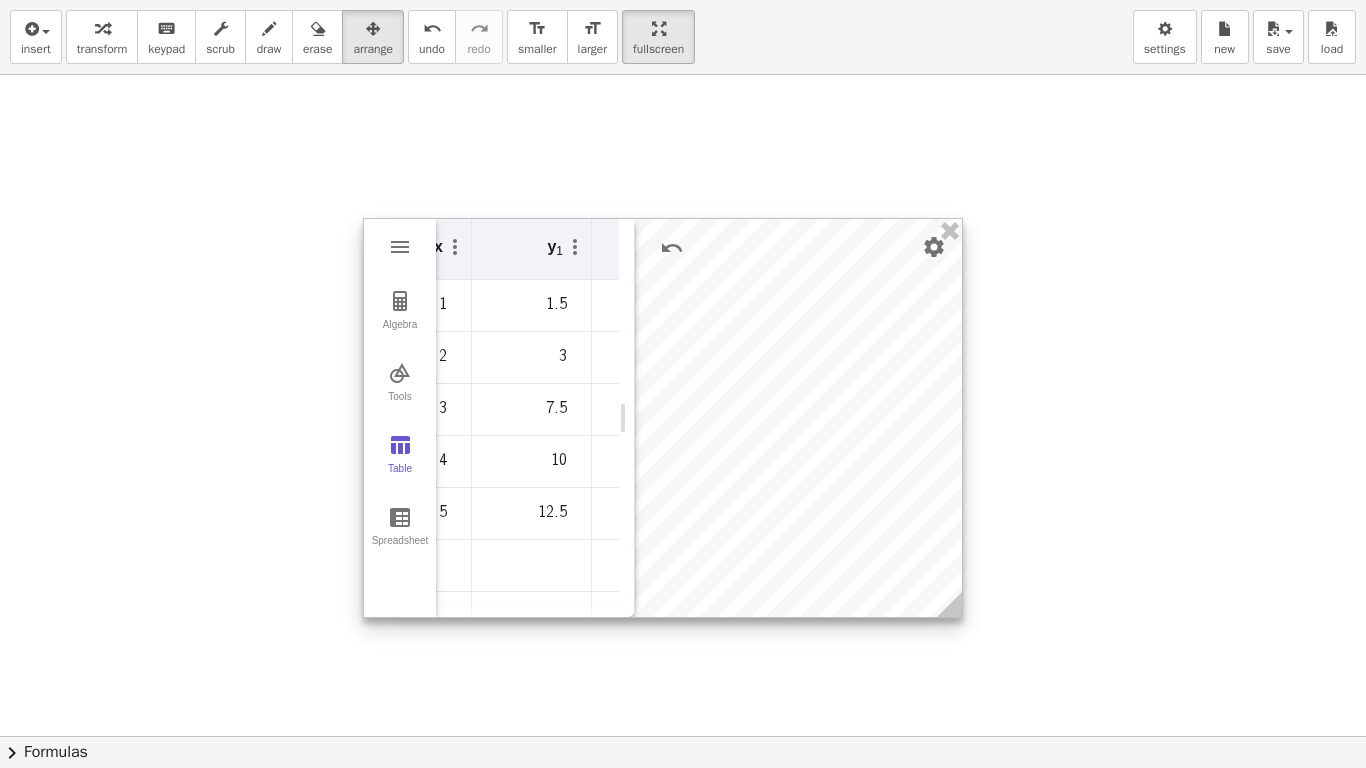 scroll, scrollTop: 0, scrollLeft: 74, axis: horizontal 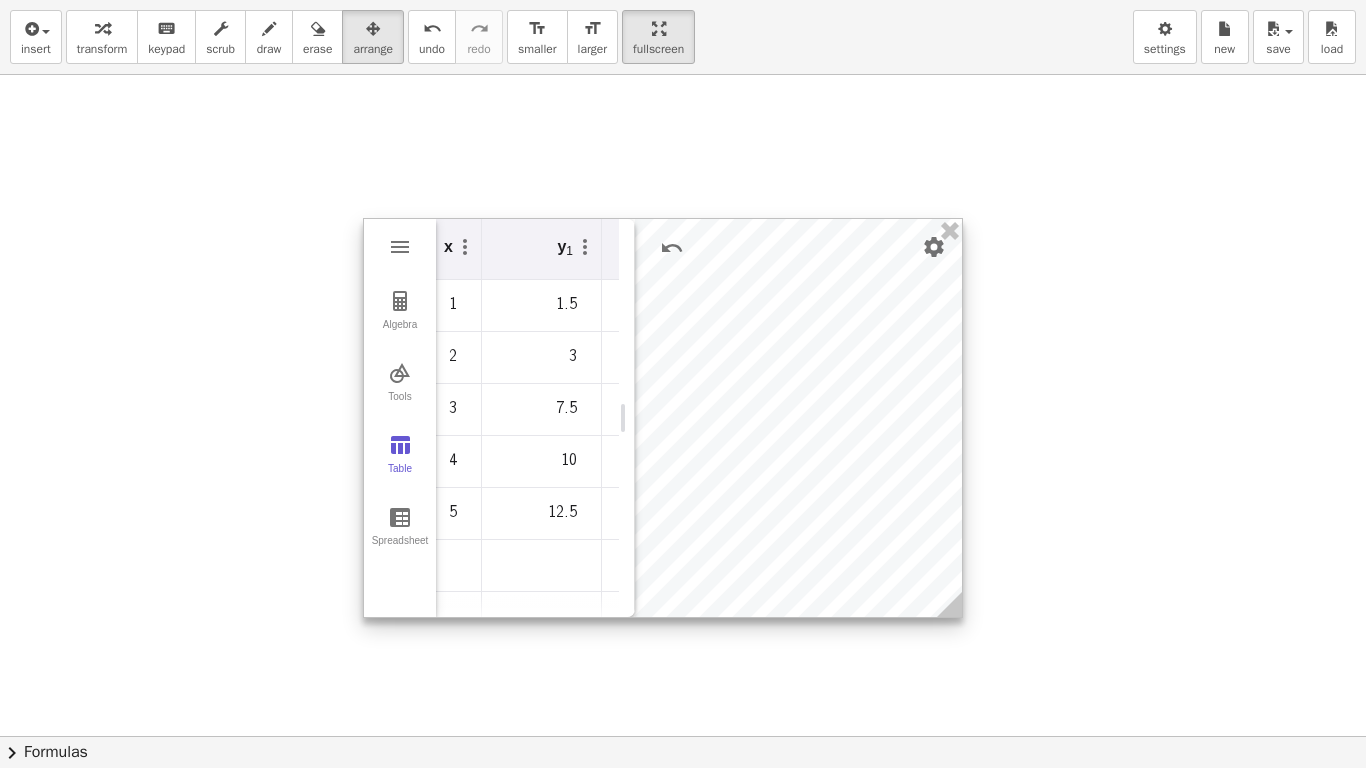 click on "1" at bounding box center (422, 306) 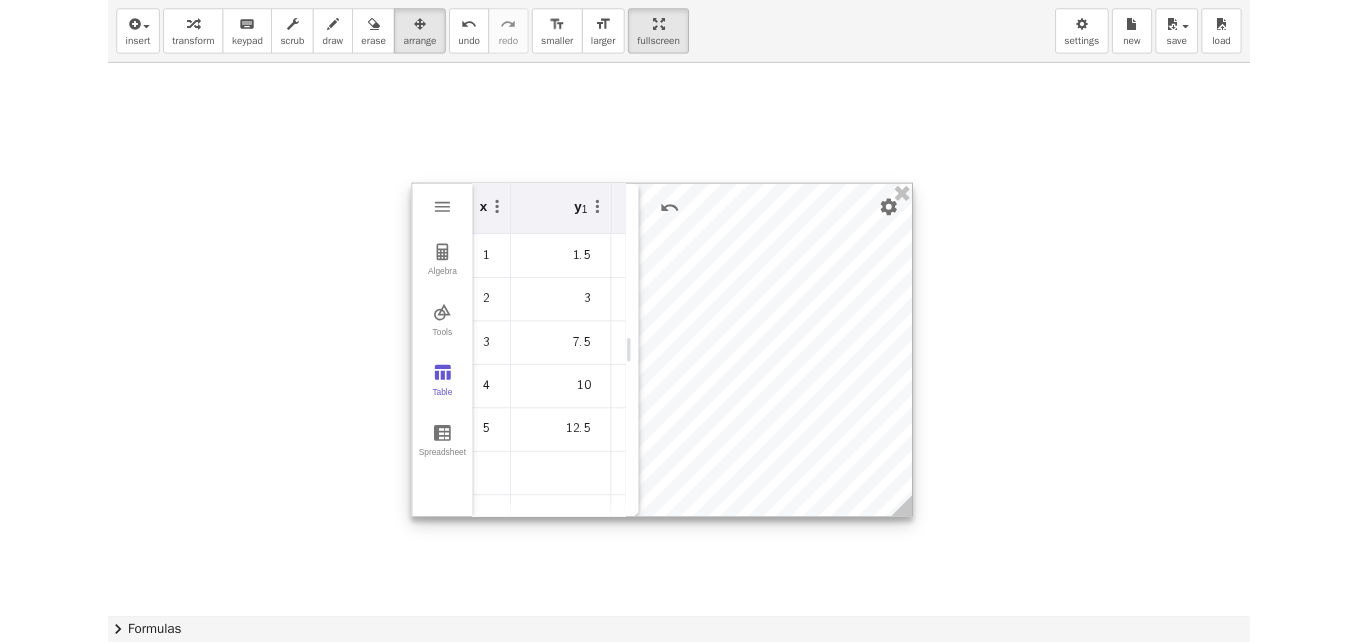 scroll, scrollTop: 0, scrollLeft: 64, axis: horizontal 